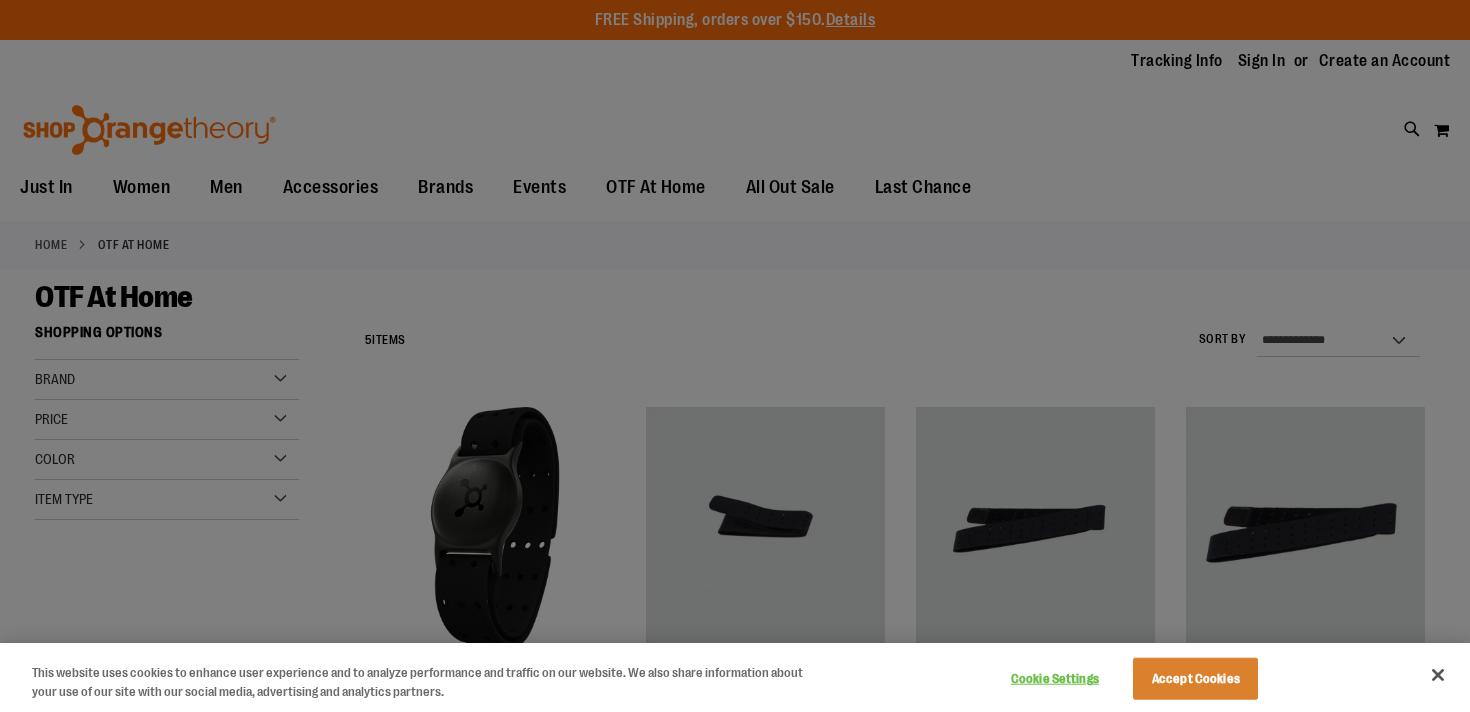 scroll, scrollTop: 0, scrollLeft: 0, axis: both 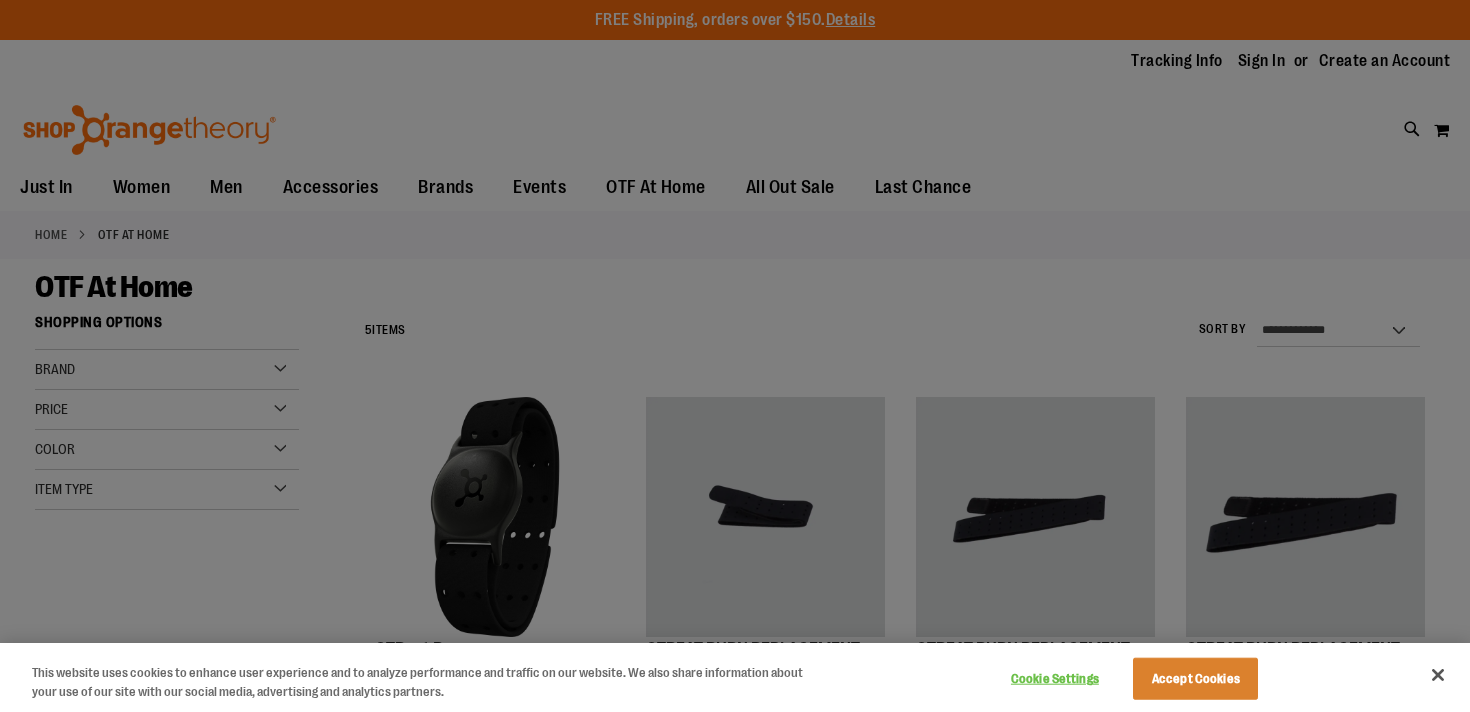 click at bounding box center (735, 356) 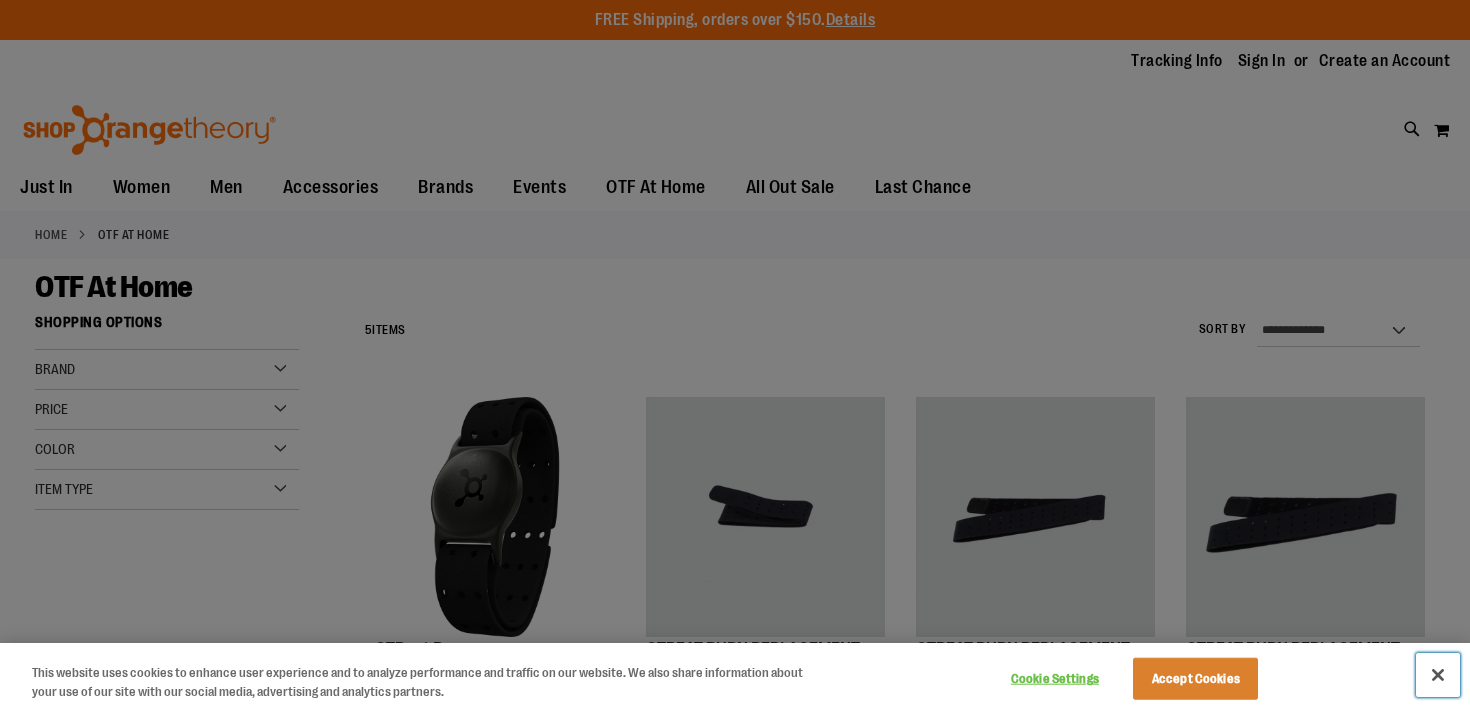 click at bounding box center [1438, 675] 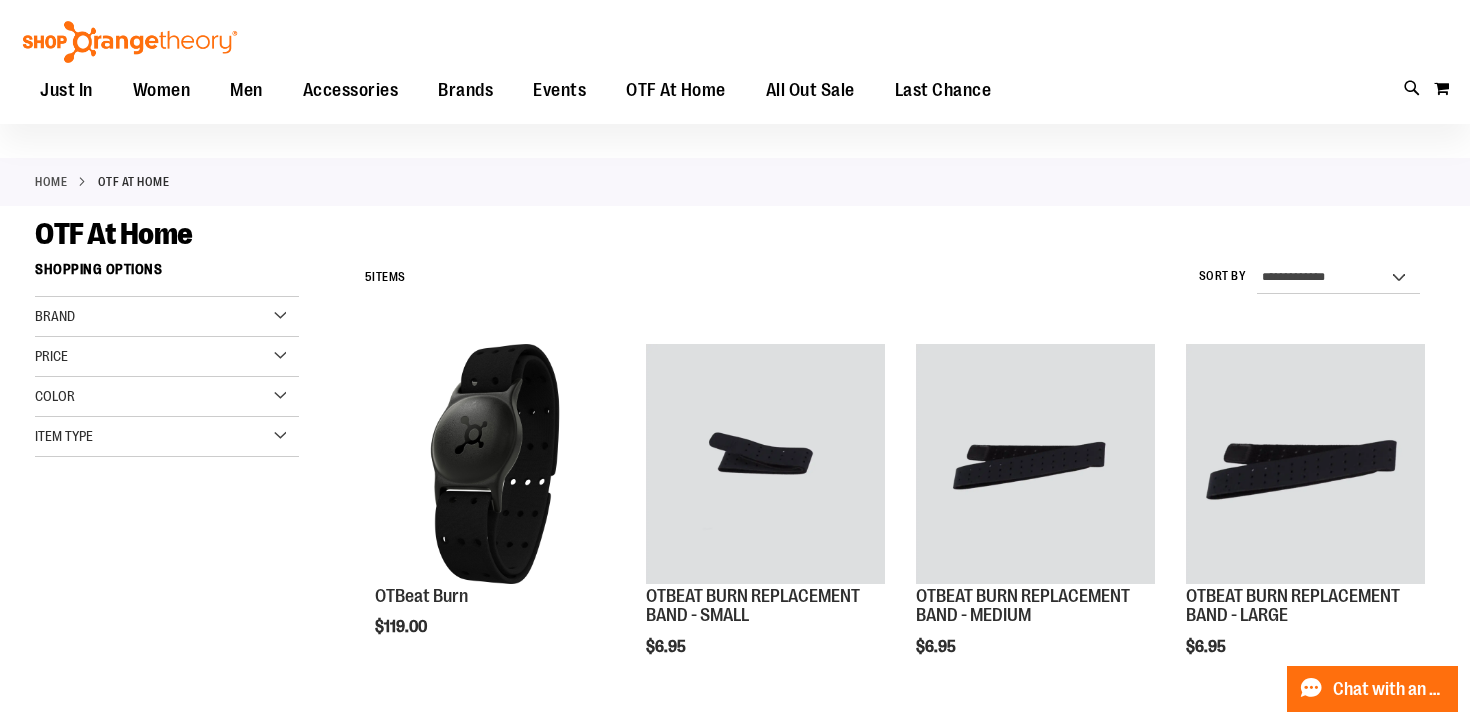 scroll, scrollTop: 0, scrollLeft: 0, axis: both 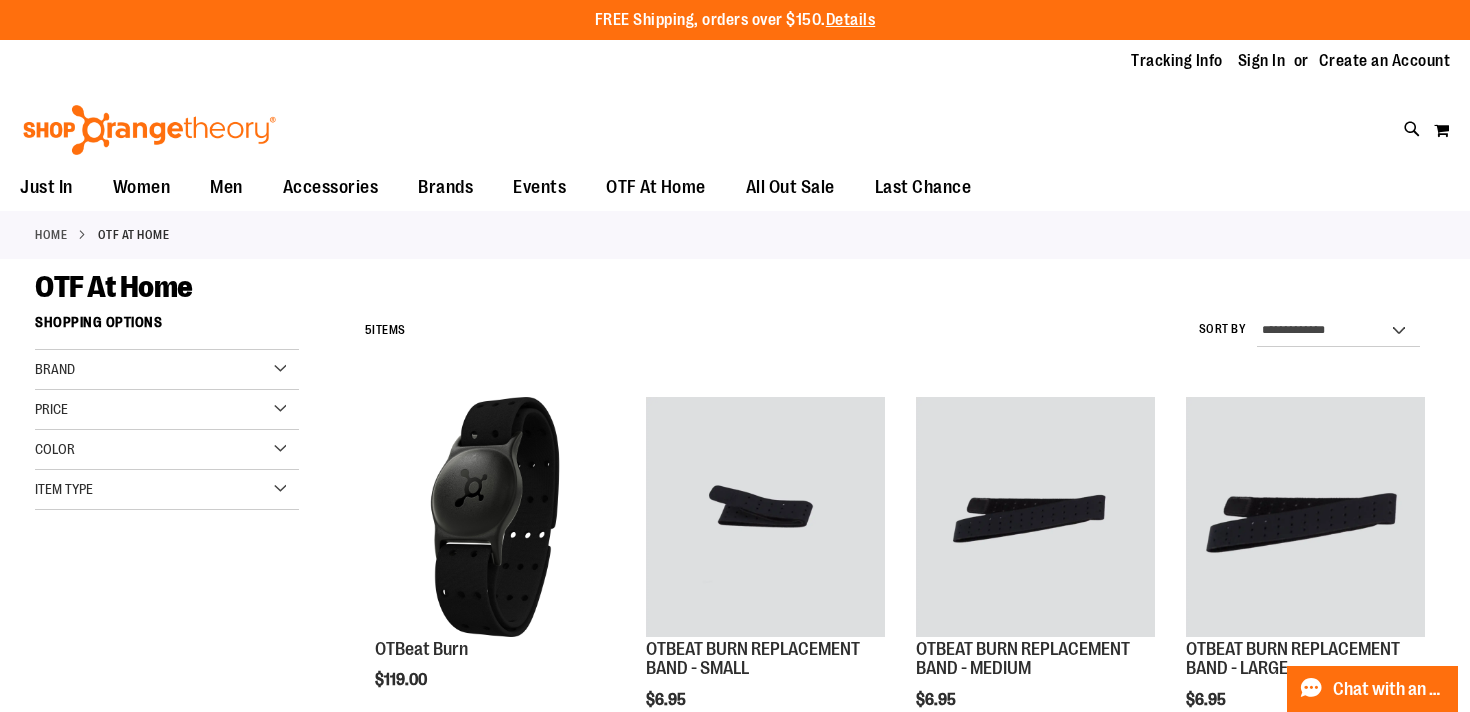 click at bounding box center [149, 130] 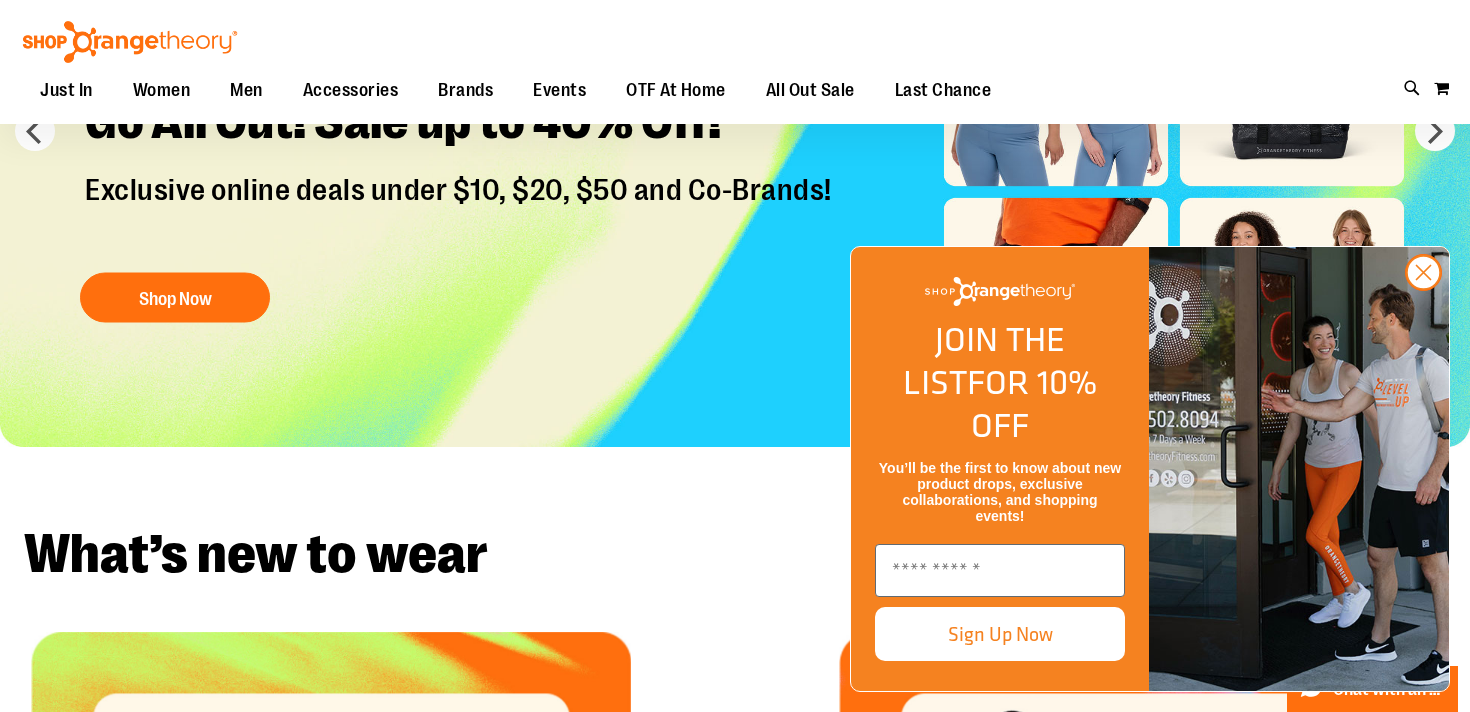 scroll, scrollTop: 276, scrollLeft: 0, axis: vertical 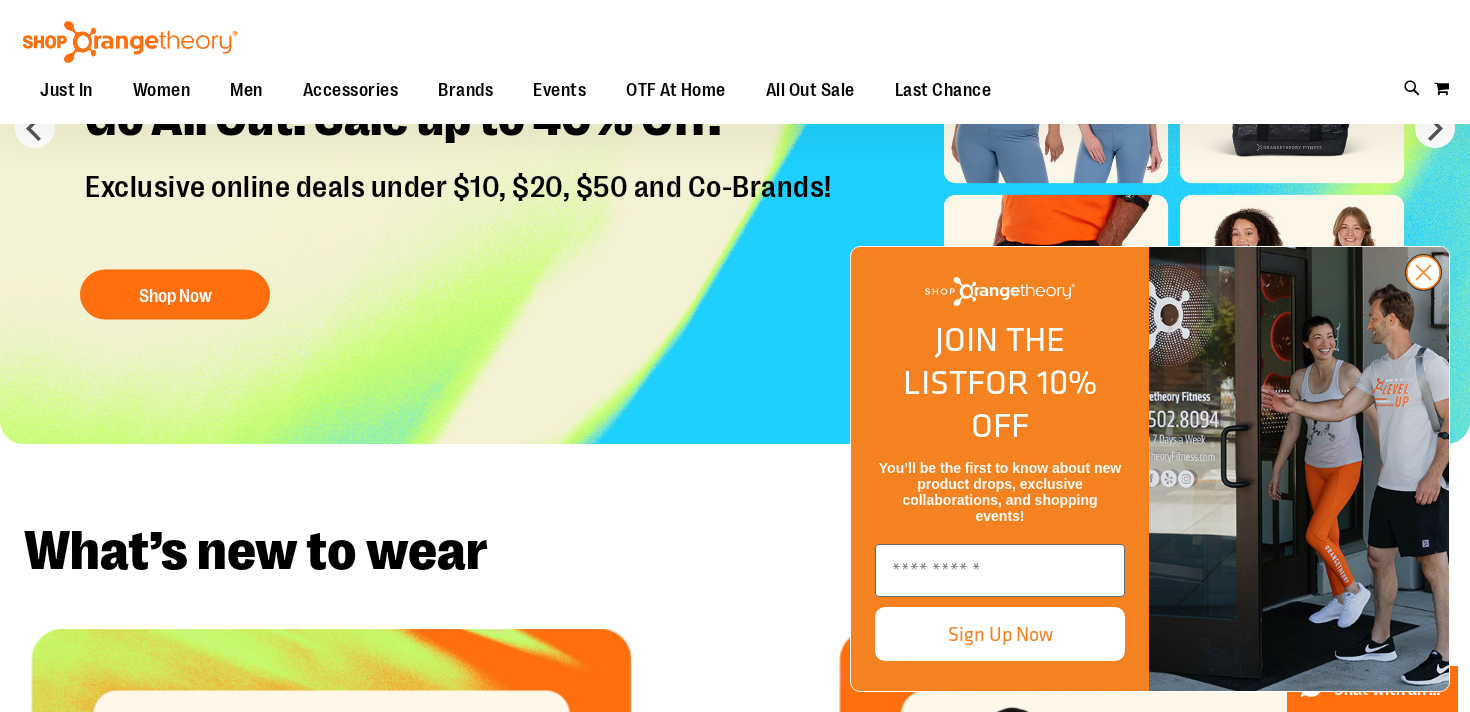 click 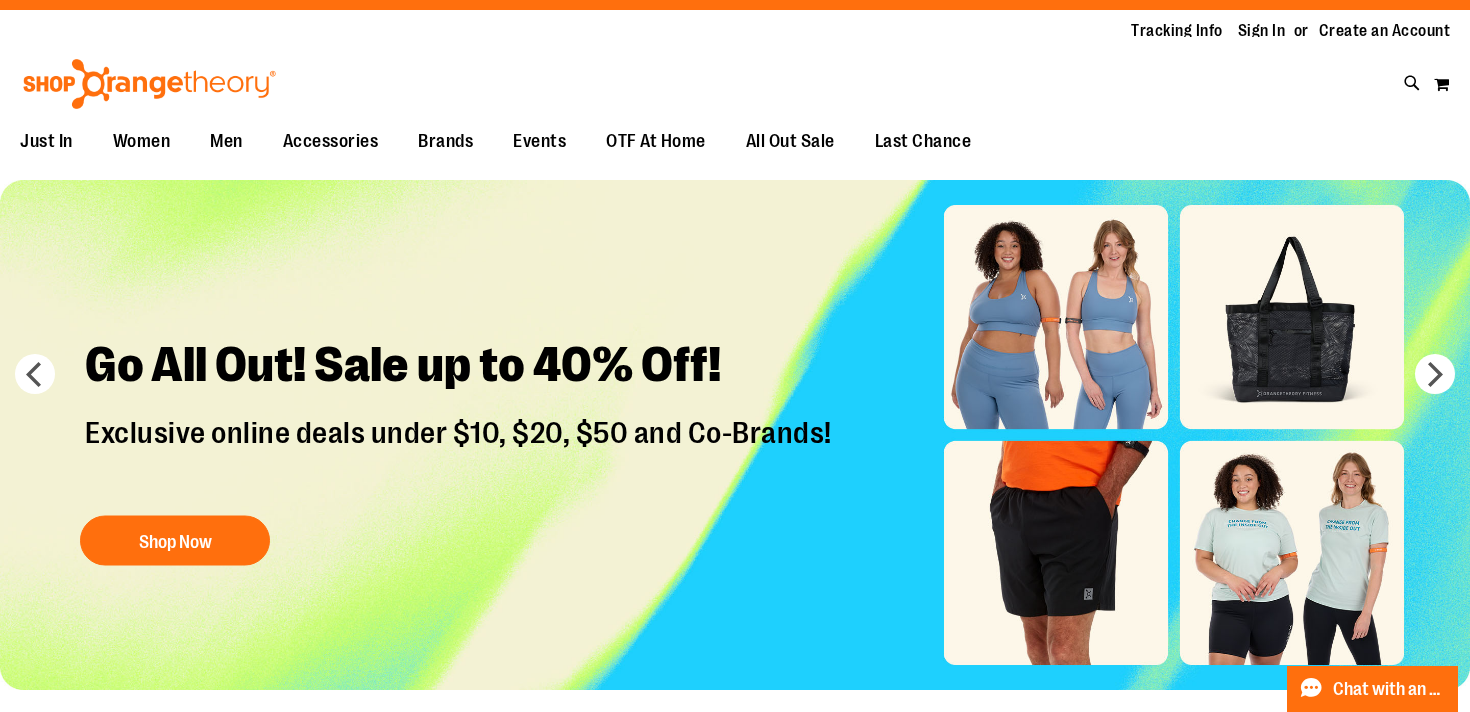 scroll, scrollTop: 0, scrollLeft: 0, axis: both 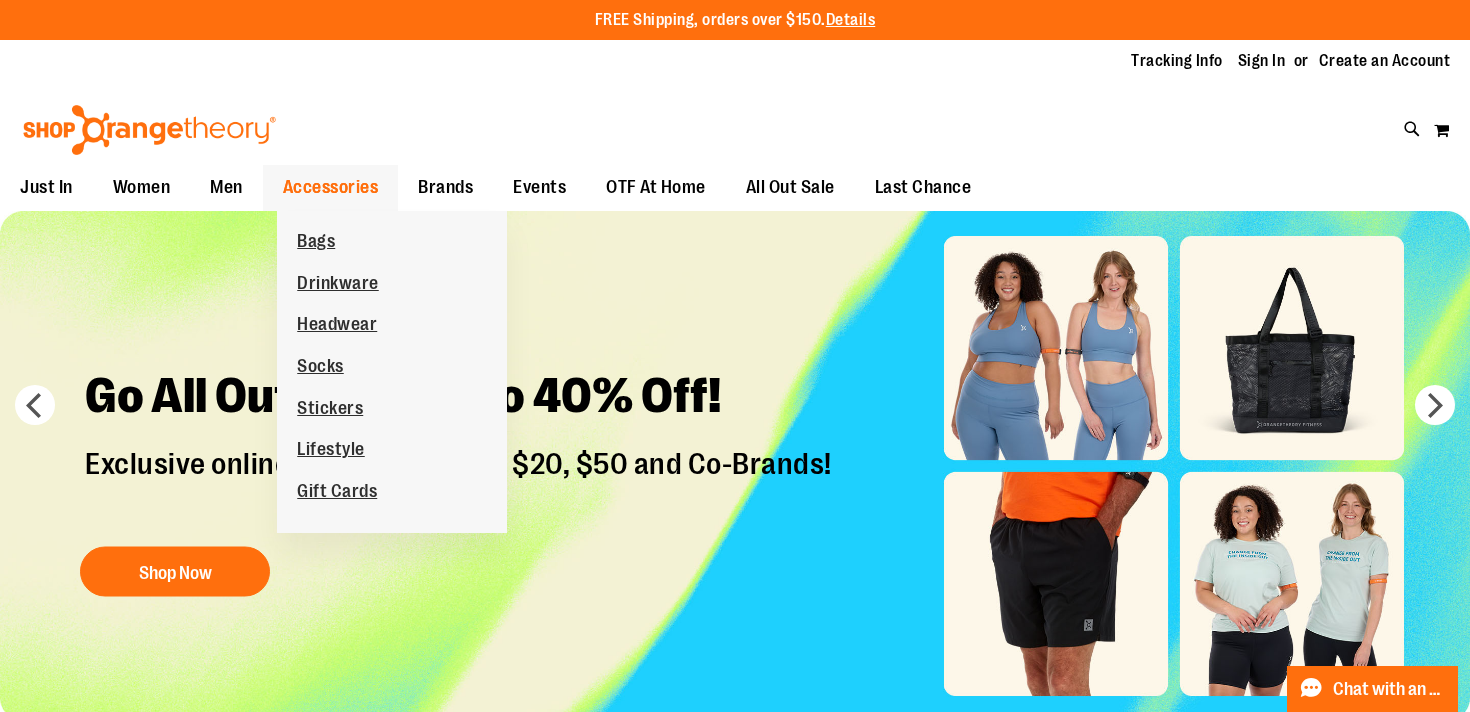 click on "Accessories" at bounding box center (331, 187) 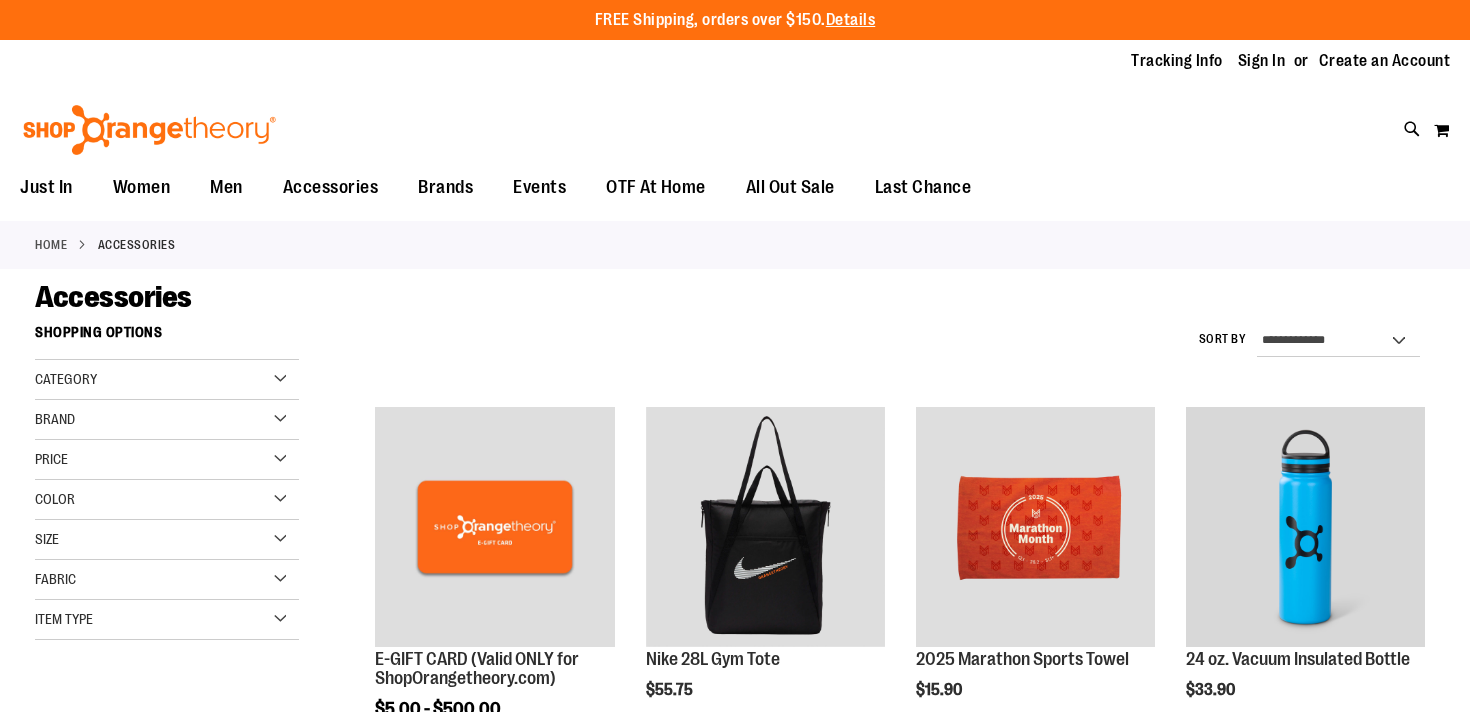 scroll, scrollTop: 0, scrollLeft: 0, axis: both 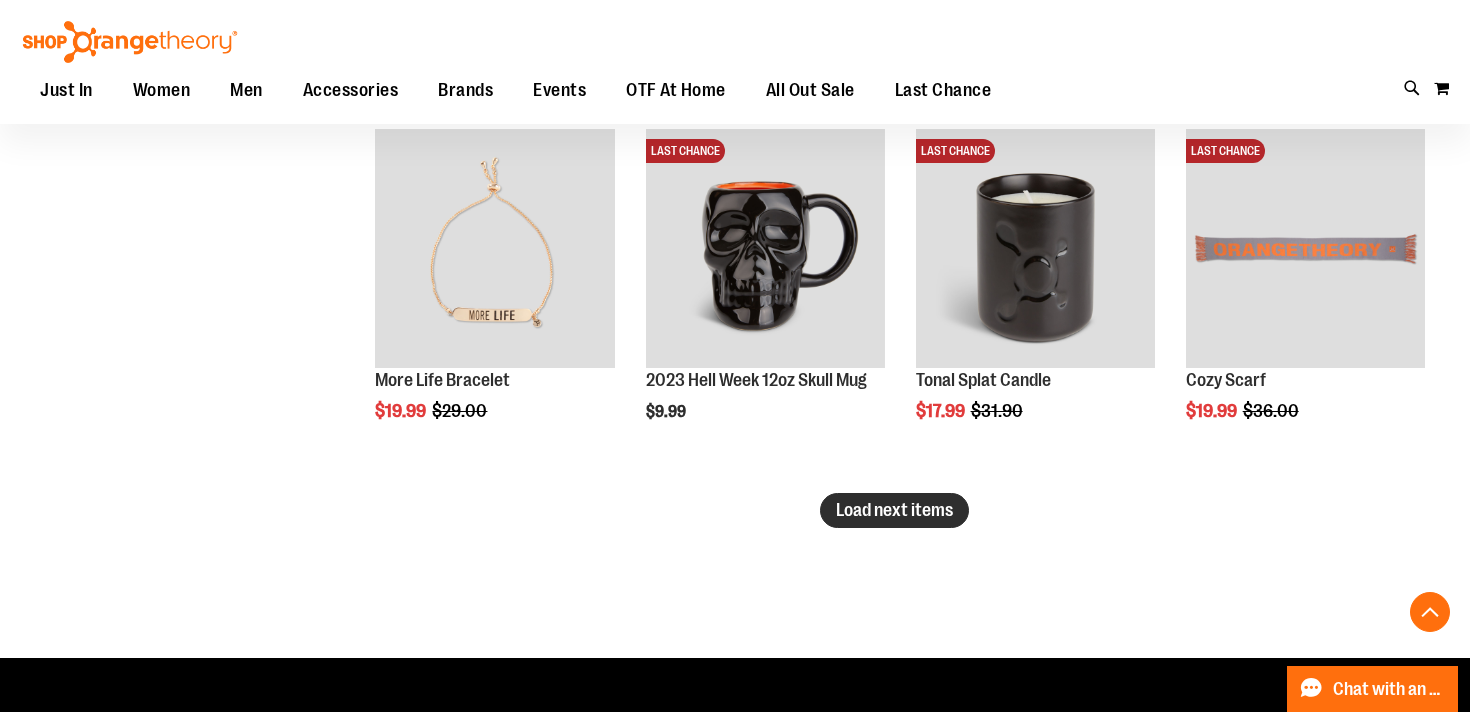 click on "Load next items" at bounding box center (894, 510) 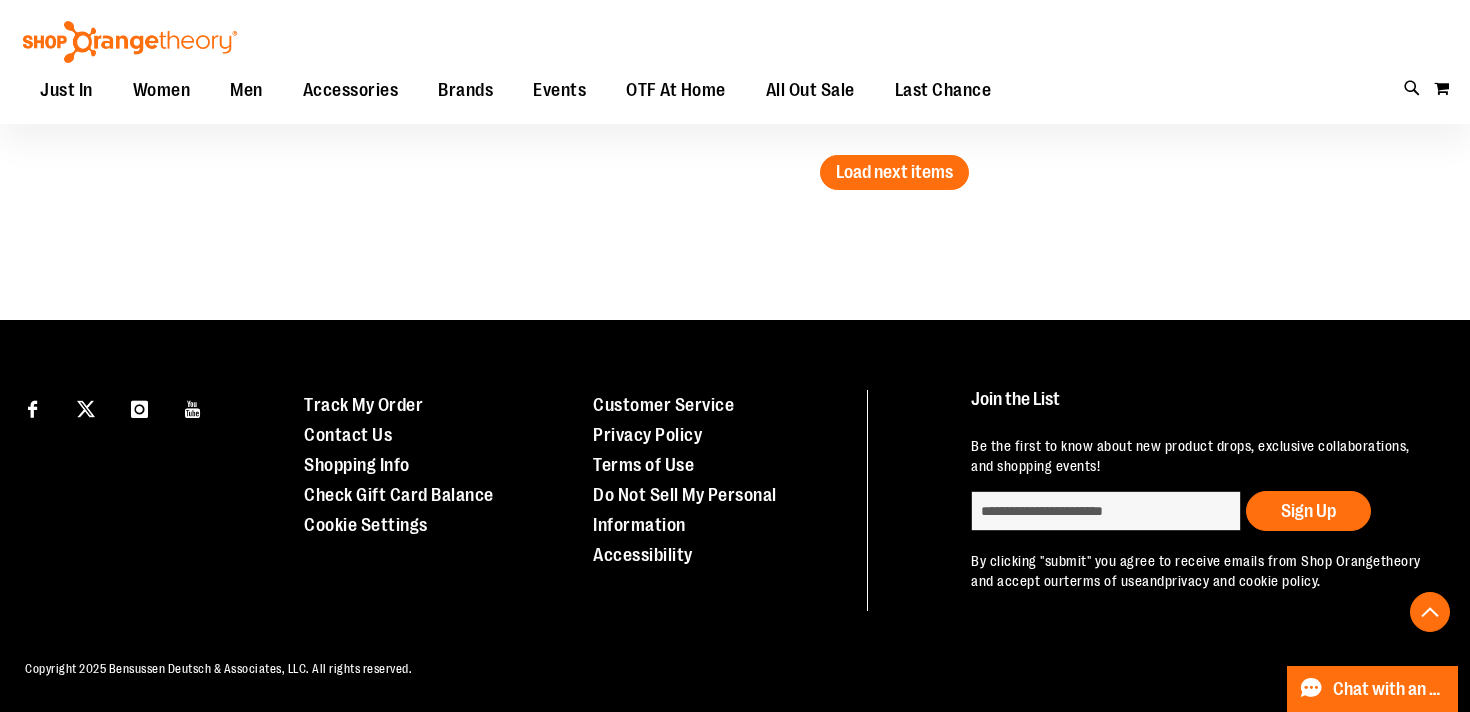 scroll, scrollTop: 4707, scrollLeft: 0, axis: vertical 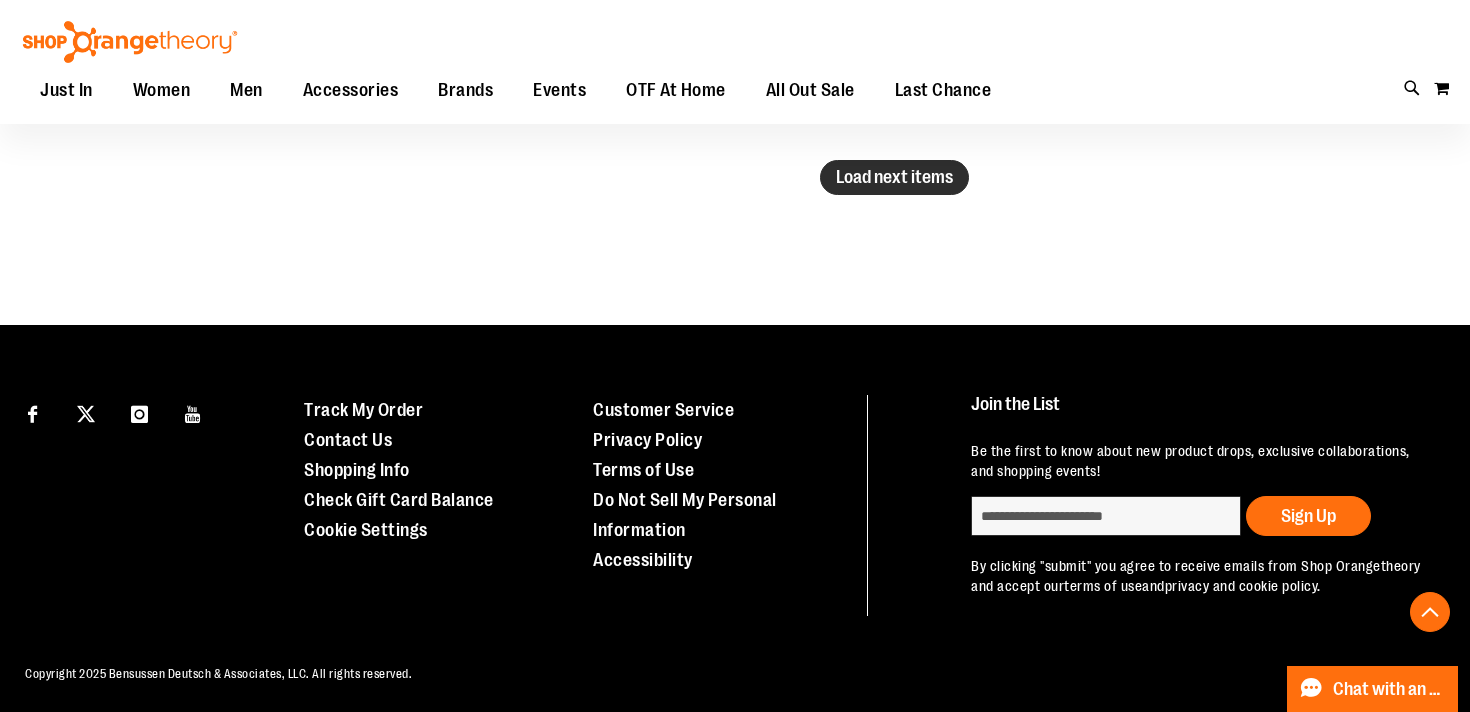click on "Load next items" at bounding box center [894, 177] 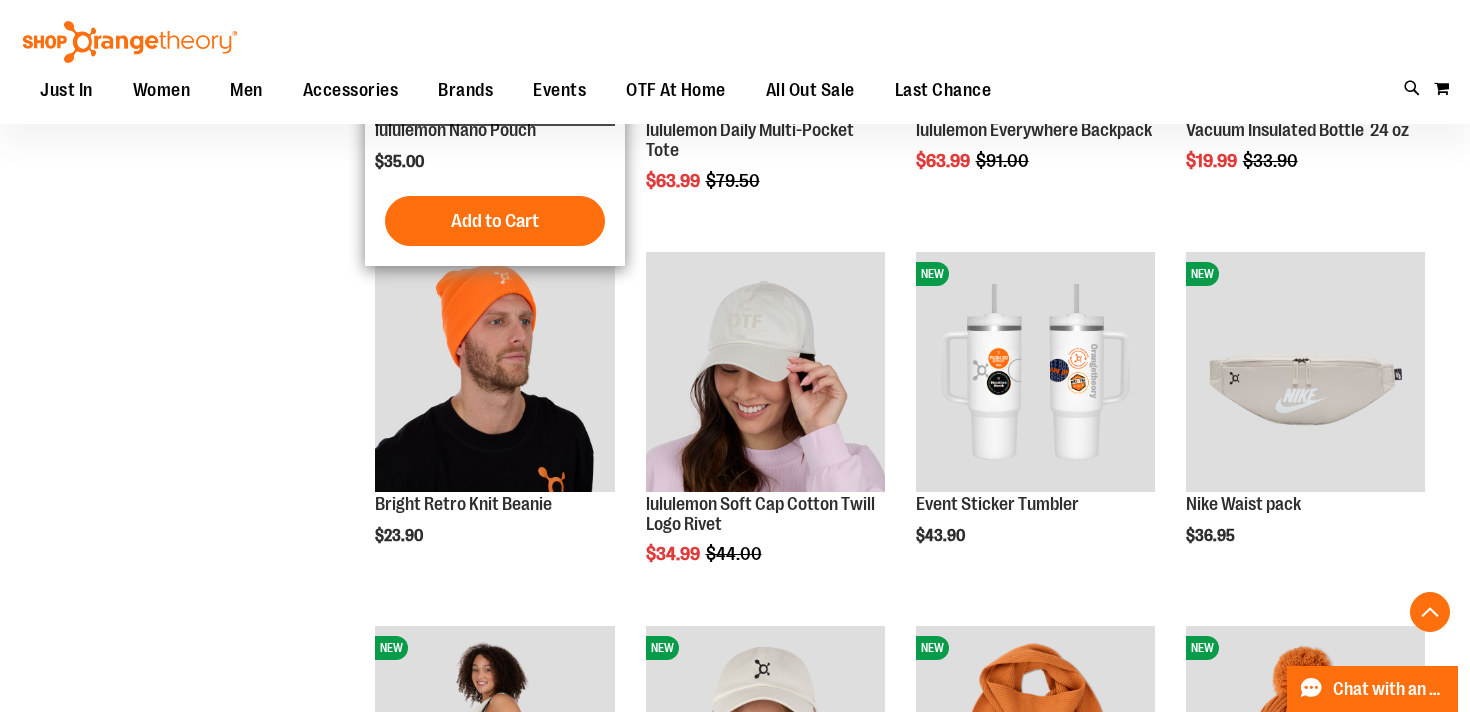 scroll, scrollTop: 1198, scrollLeft: 0, axis: vertical 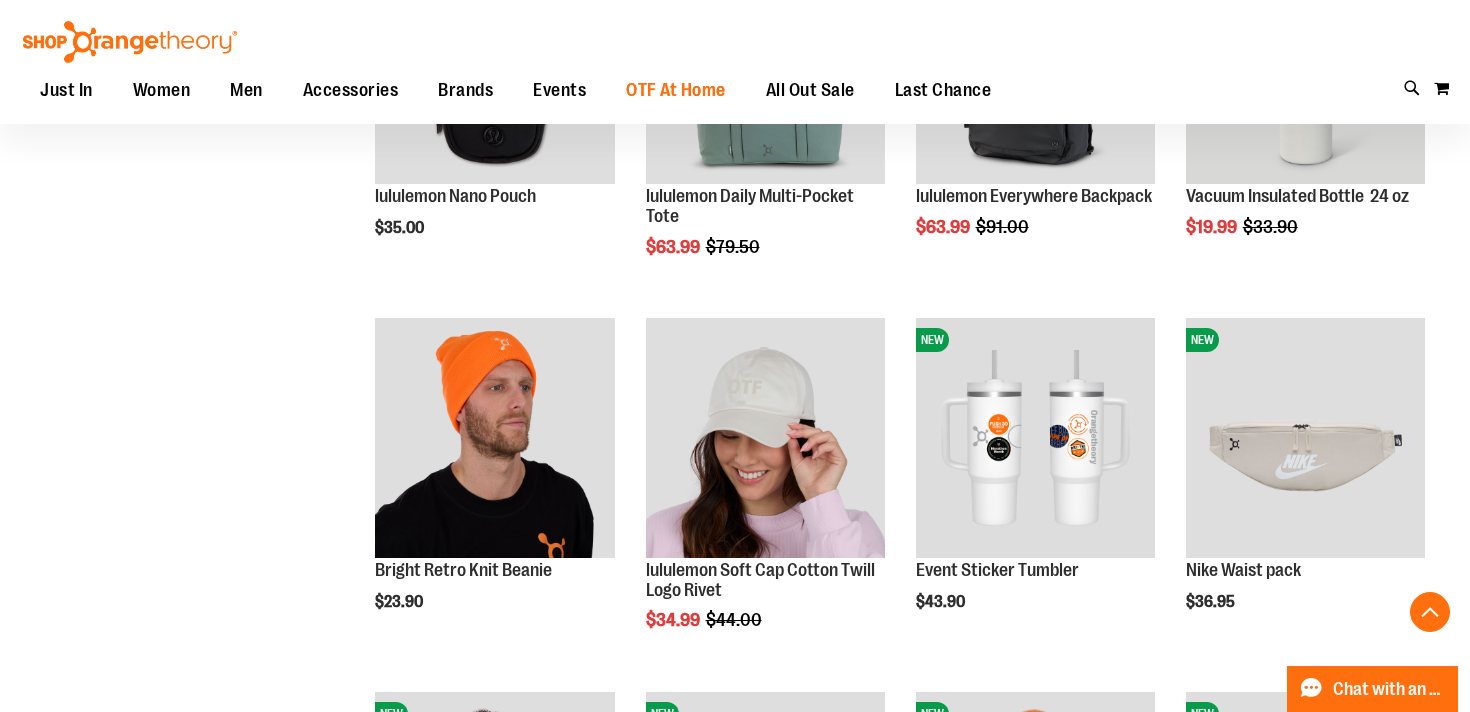 click on "OTF At Home" at bounding box center [676, 90] 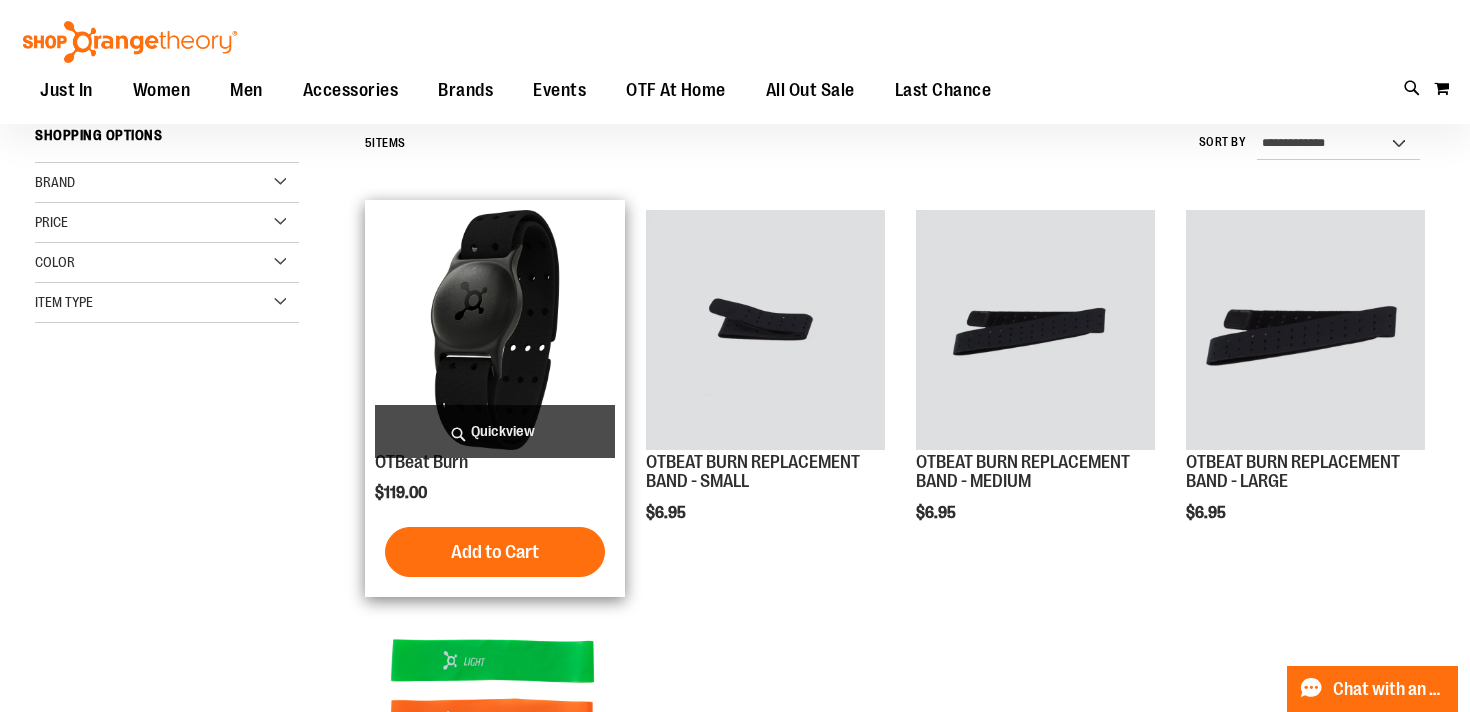 scroll, scrollTop: 187, scrollLeft: 0, axis: vertical 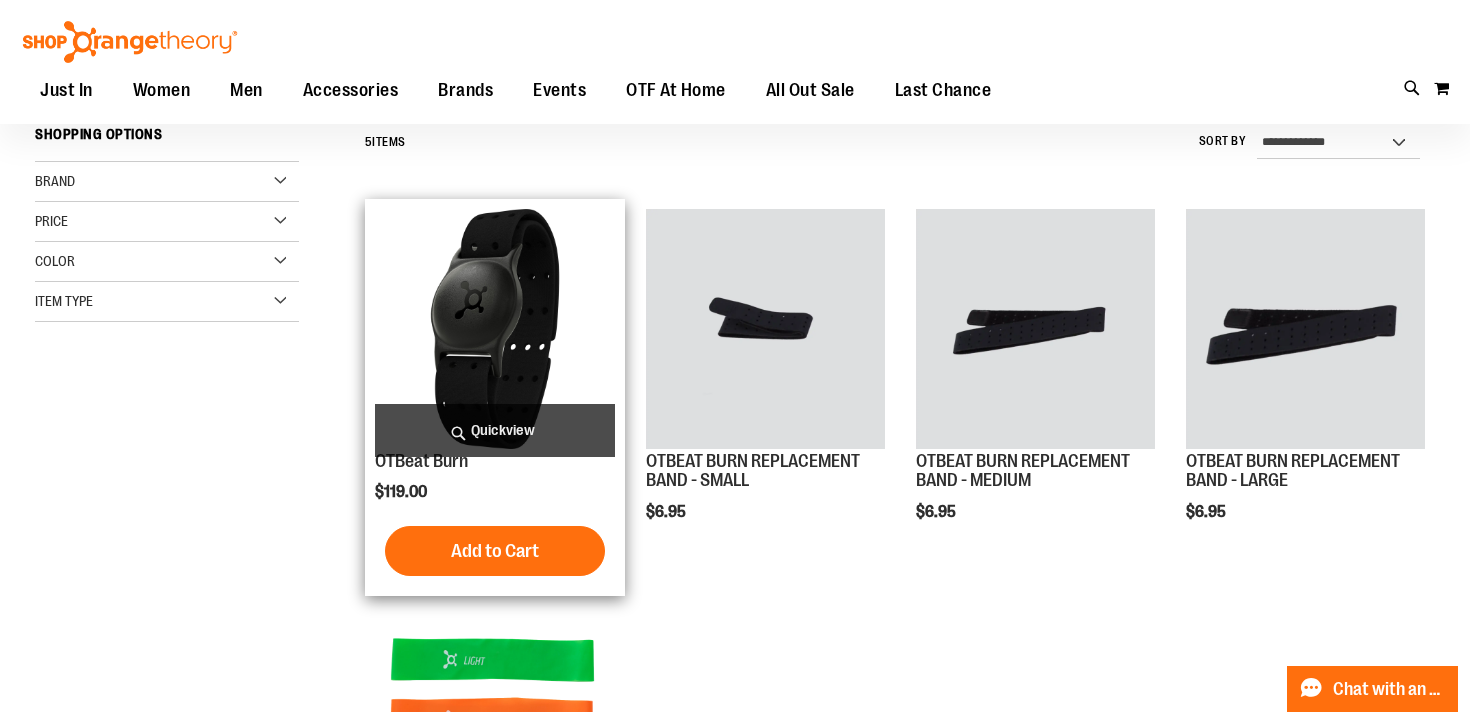 click at bounding box center (494, 328) 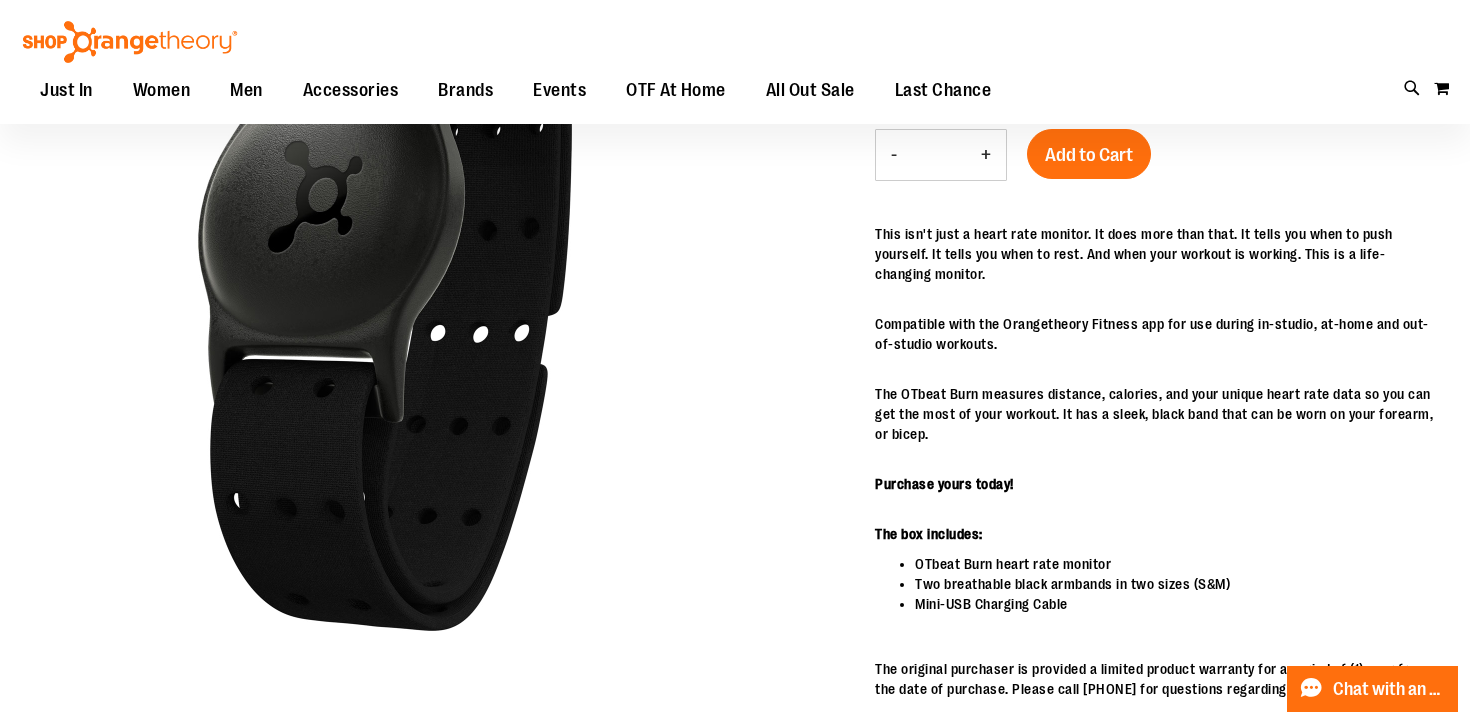 scroll, scrollTop: 0, scrollLeft: 0, axis: both 